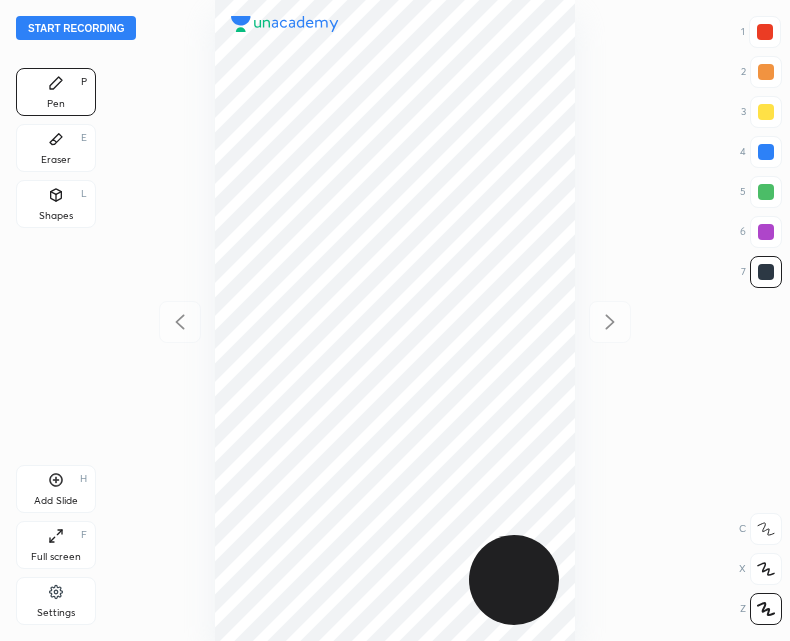 scroll, scrollTop: 0, scrollLeft: 0, axis: both 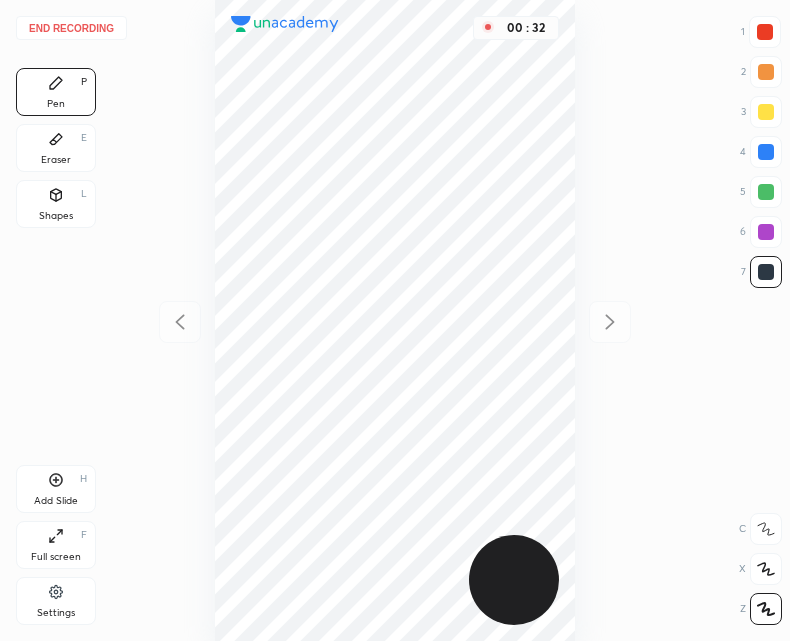 click on "Add Slide H" at bounding box center [56, 489] 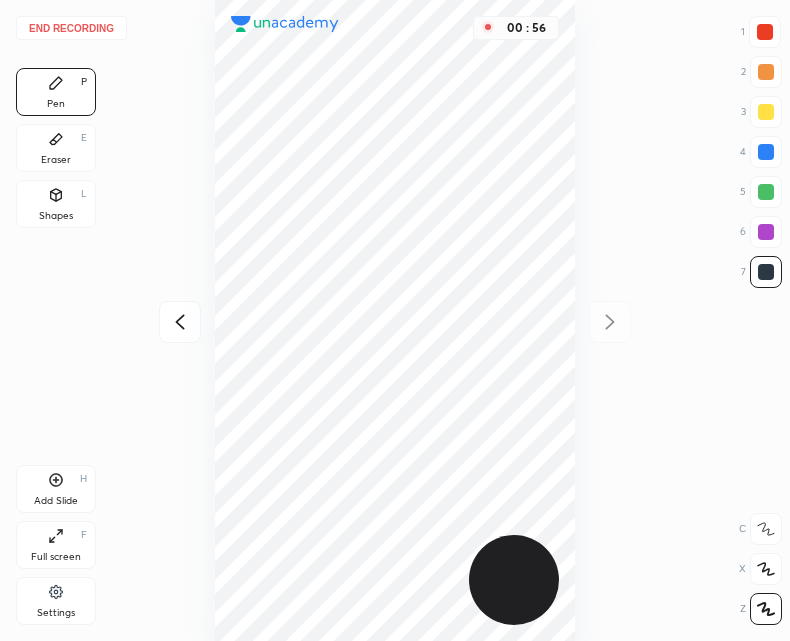 click on "Add Slide H" at bounding box center (56, 489) 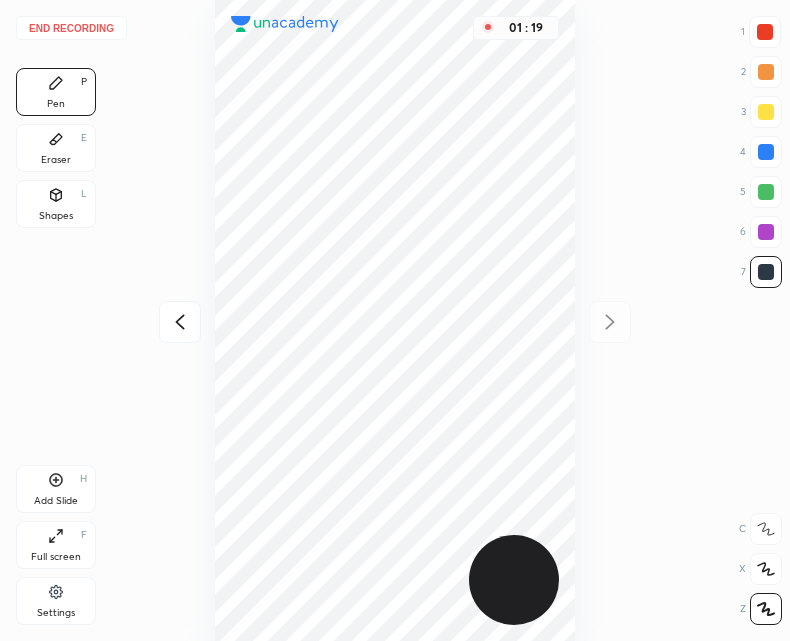 click 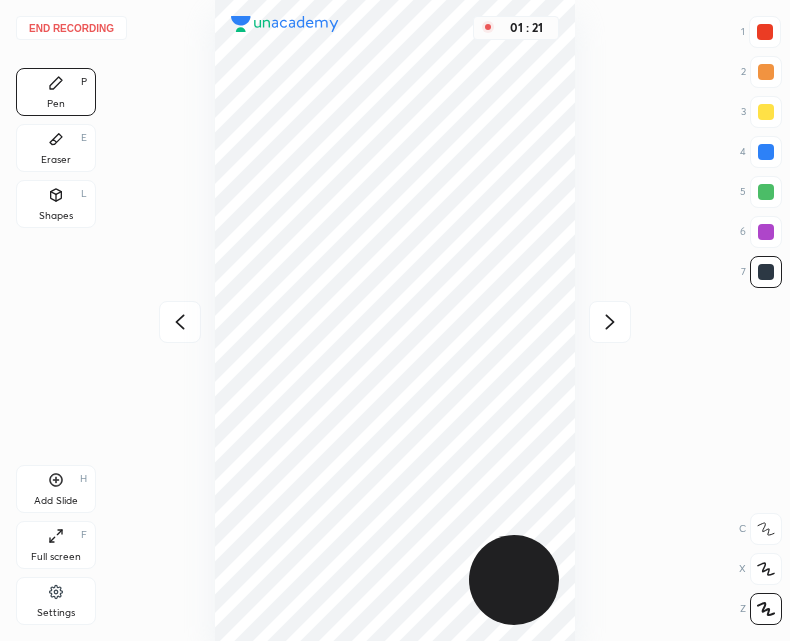 click 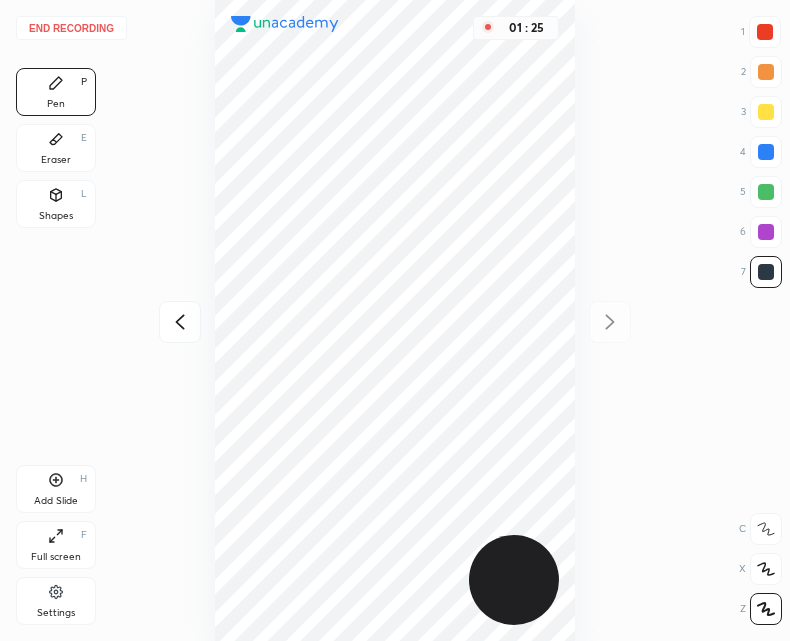 click on "Add Slide H" at bounding box center (56, 489) 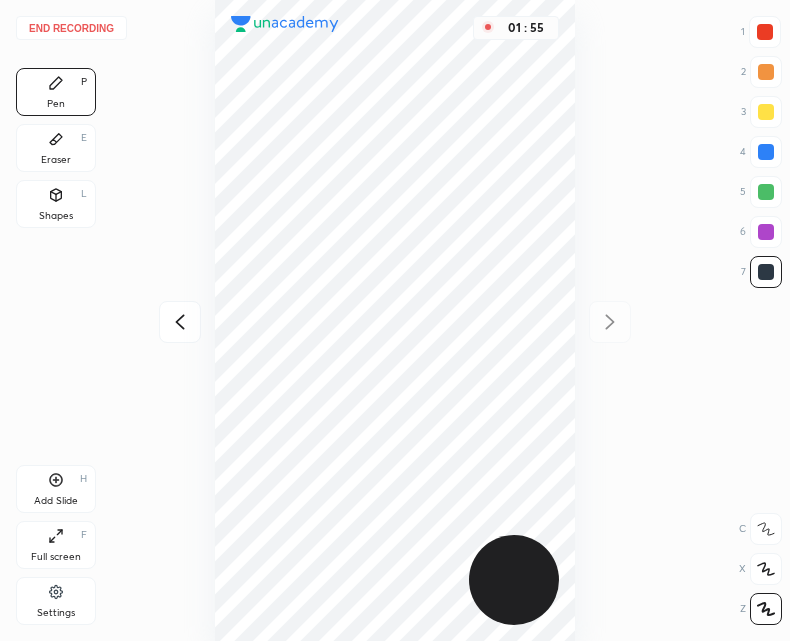 click on "End recording" at bounding box center [71, 28] 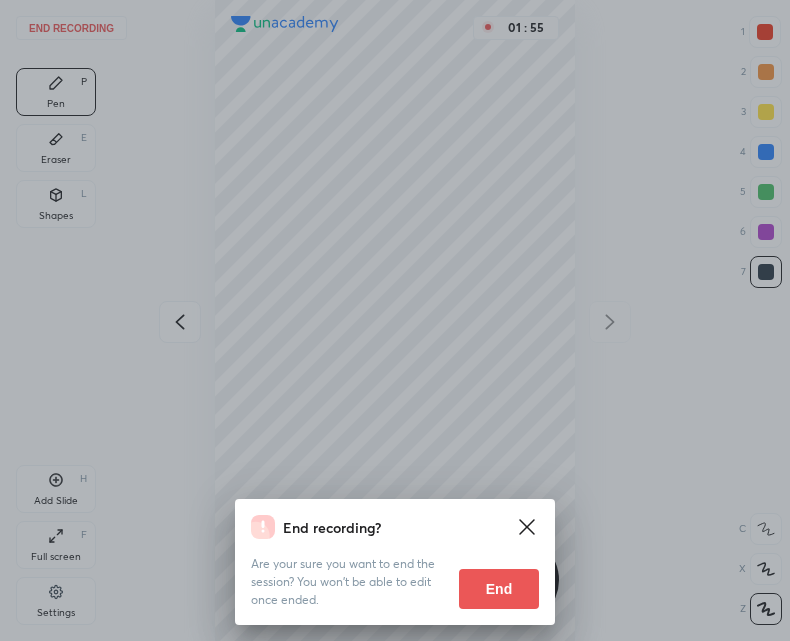 click on "End" at bounding box center (499, 589) 